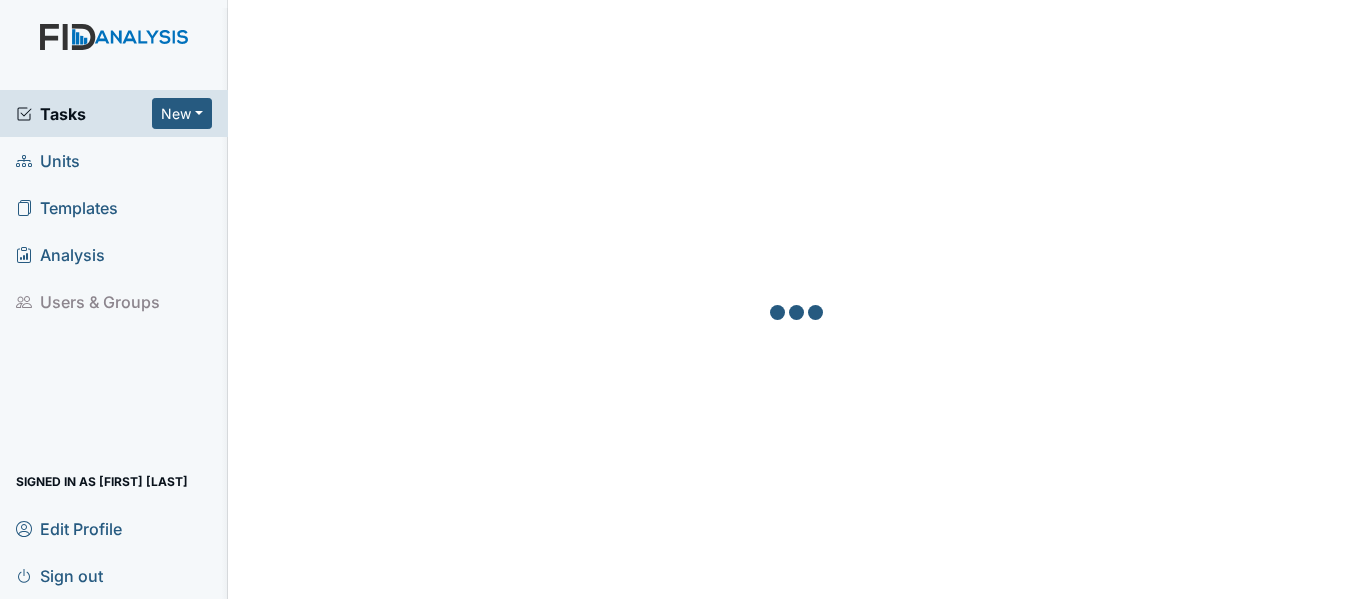 scroll, scrollTop: 0, scrollLeft: 0, axis: both 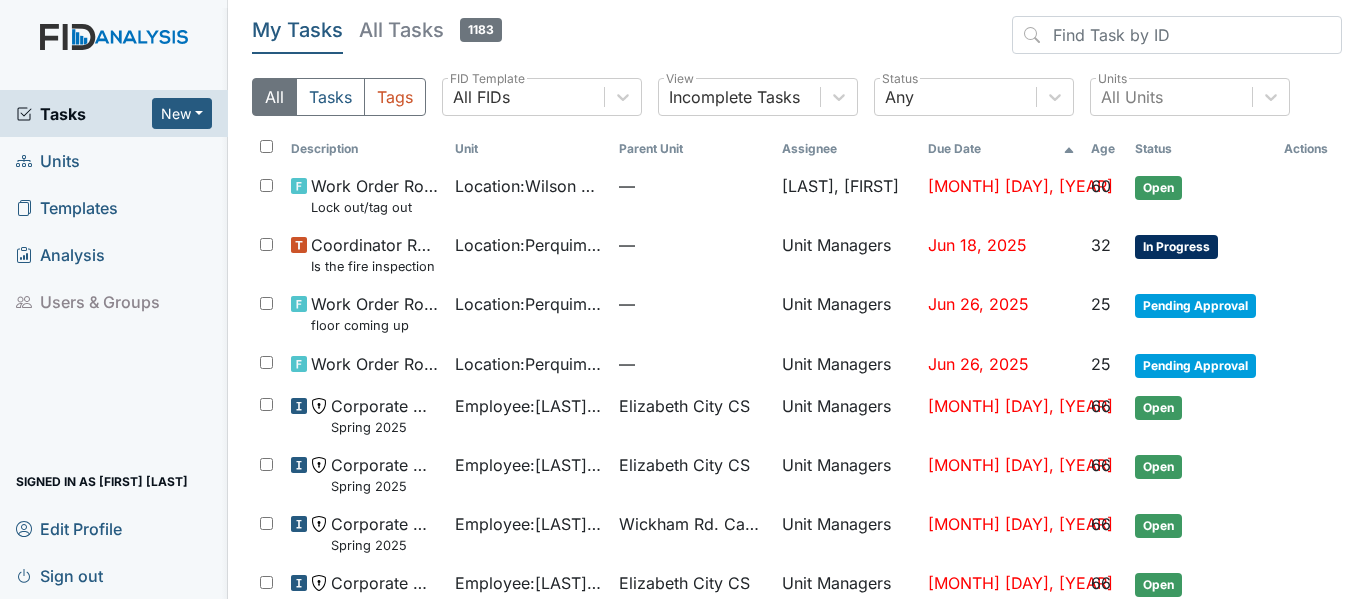 click on "Units" at bounding box center (48, 160) 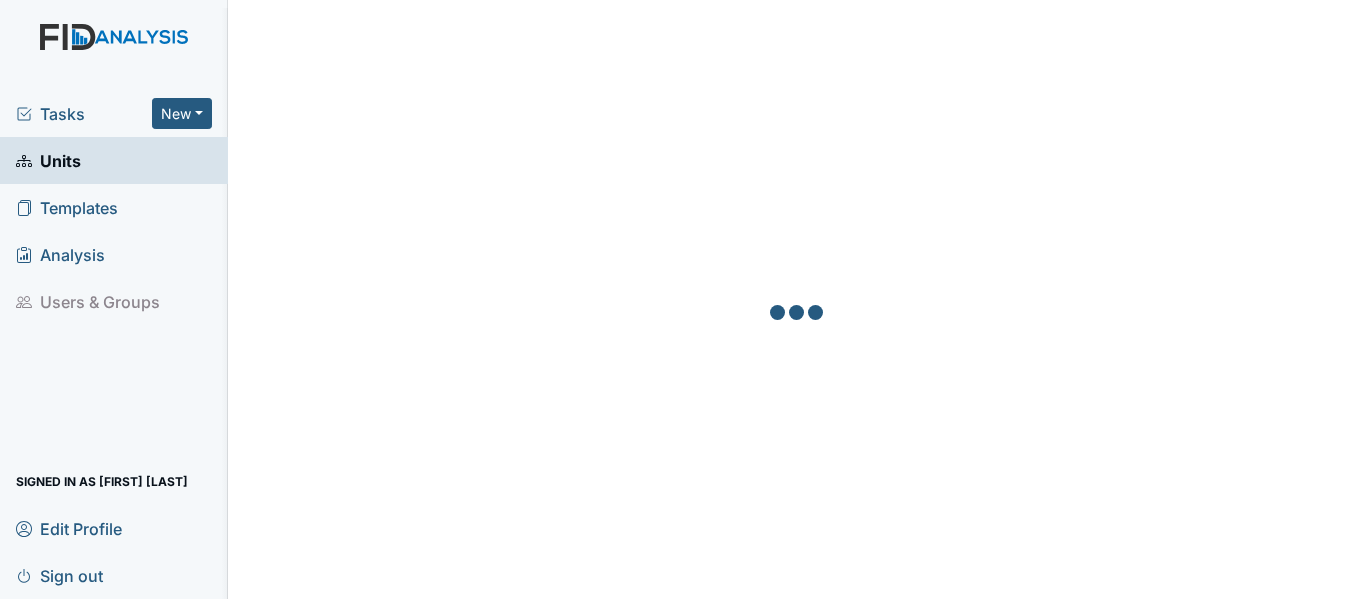 scroll, scrollTop: 0, scrollLeft: 0, axis: both 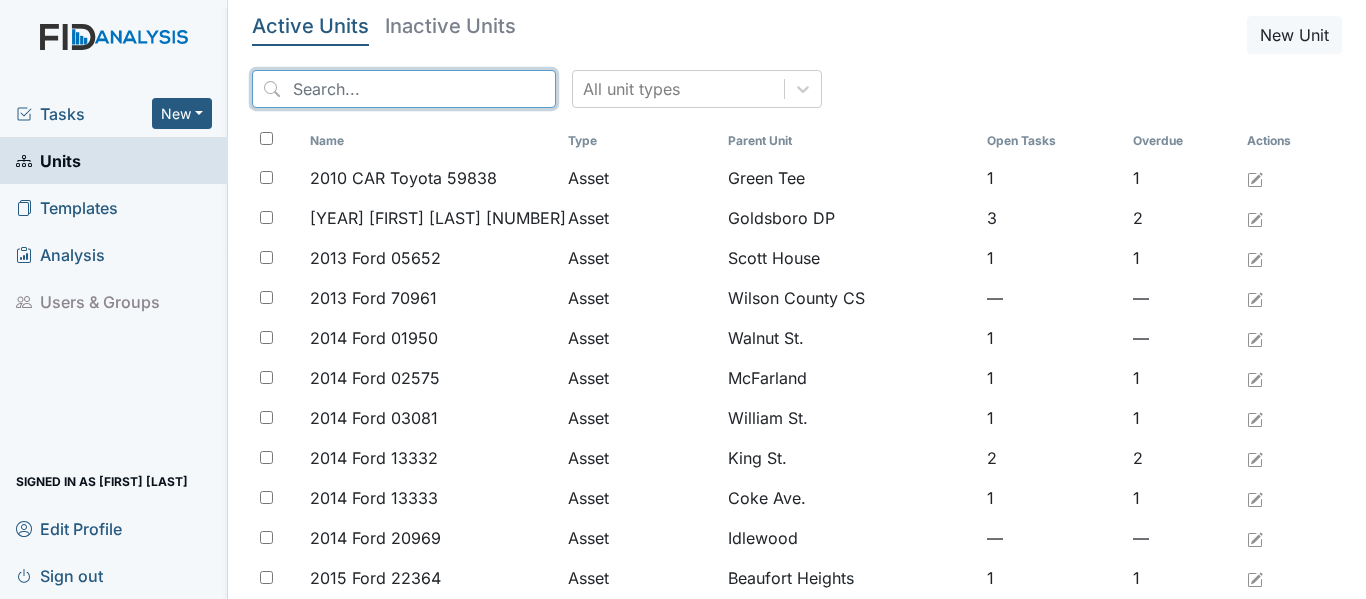 click at bounding box center (404, 89) 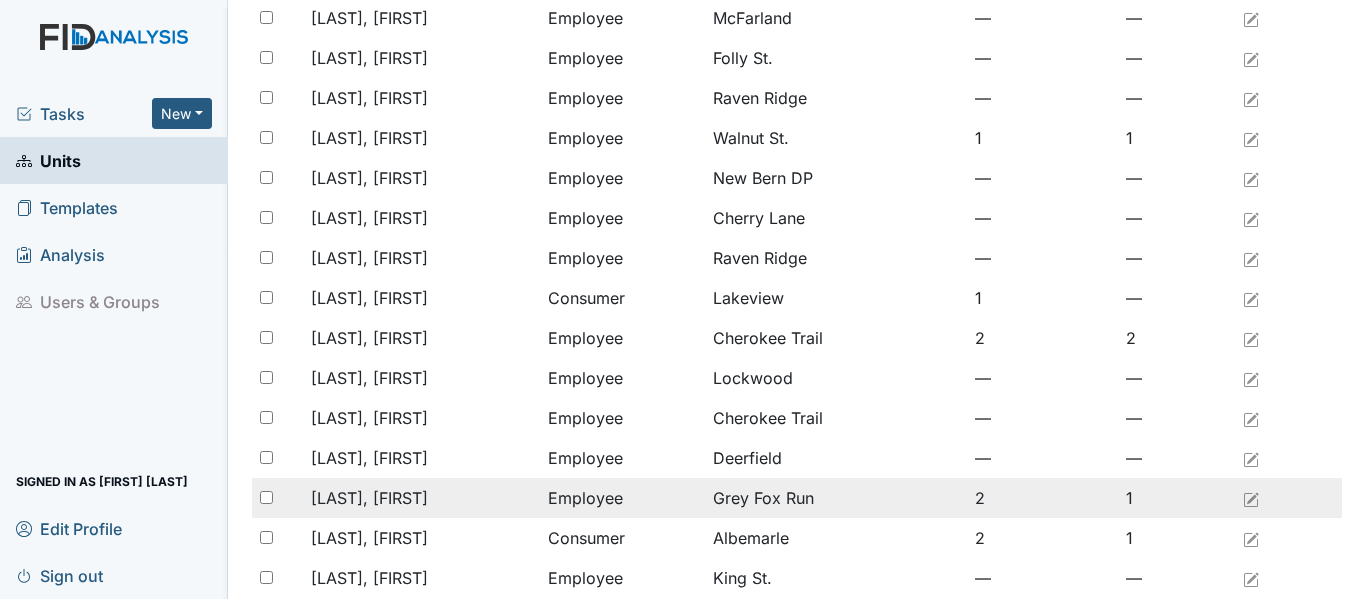 scroll, scrollTop: 79, scrollLeft: 0, axis: vertical 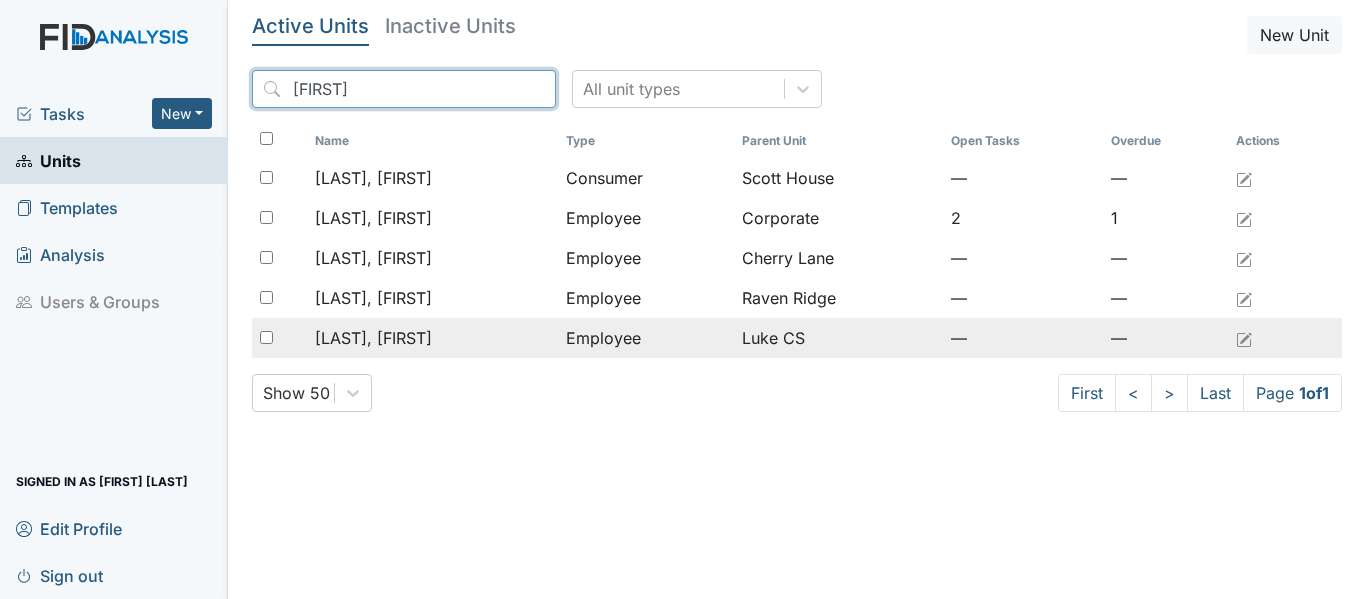 type on "[FIRST]" 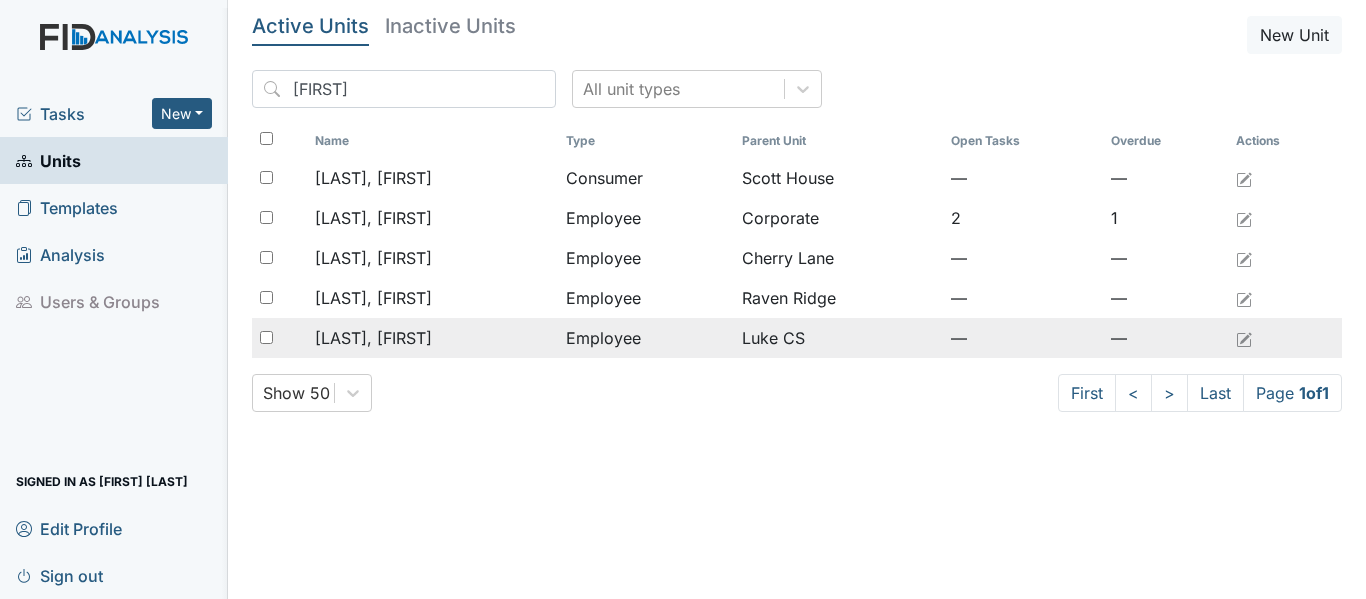 click on "[LAST], [FIRST]" at bounding box center (373, 178) 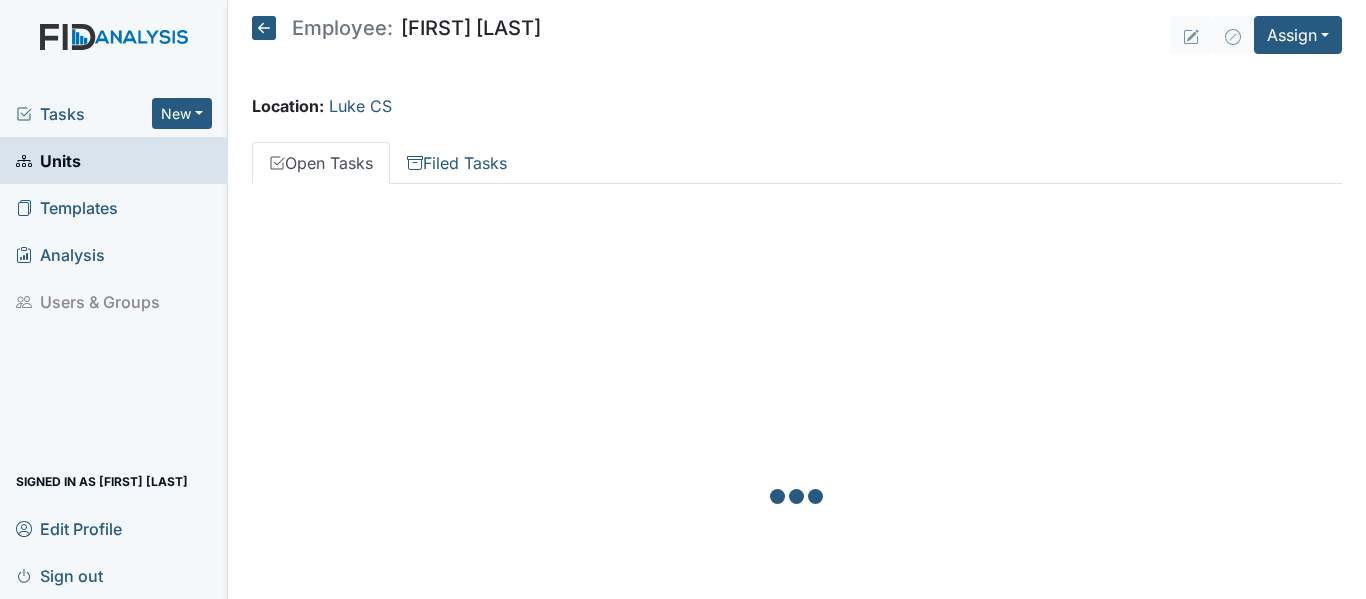 scroll, scrollTop: 0, scrollLeft: 0, axis: both 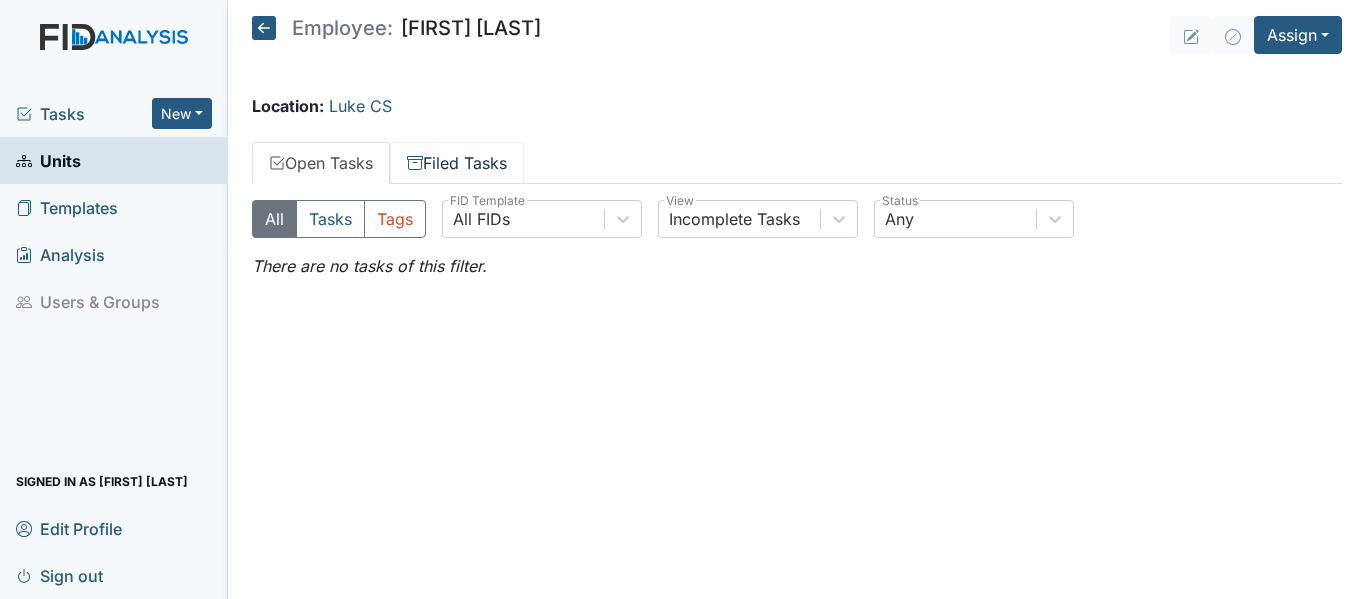 click on "Filed Tasks" at bounding box center (457, 163) 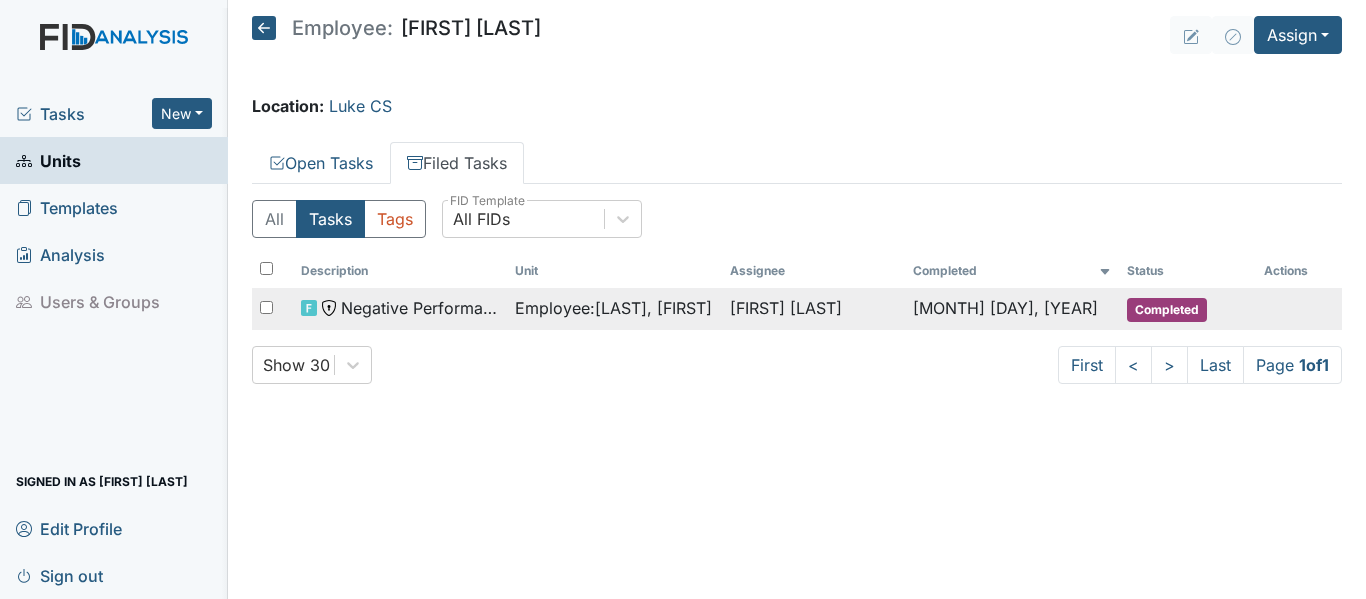 click on "Negative Performance Review" at bounding box center [420, 308] 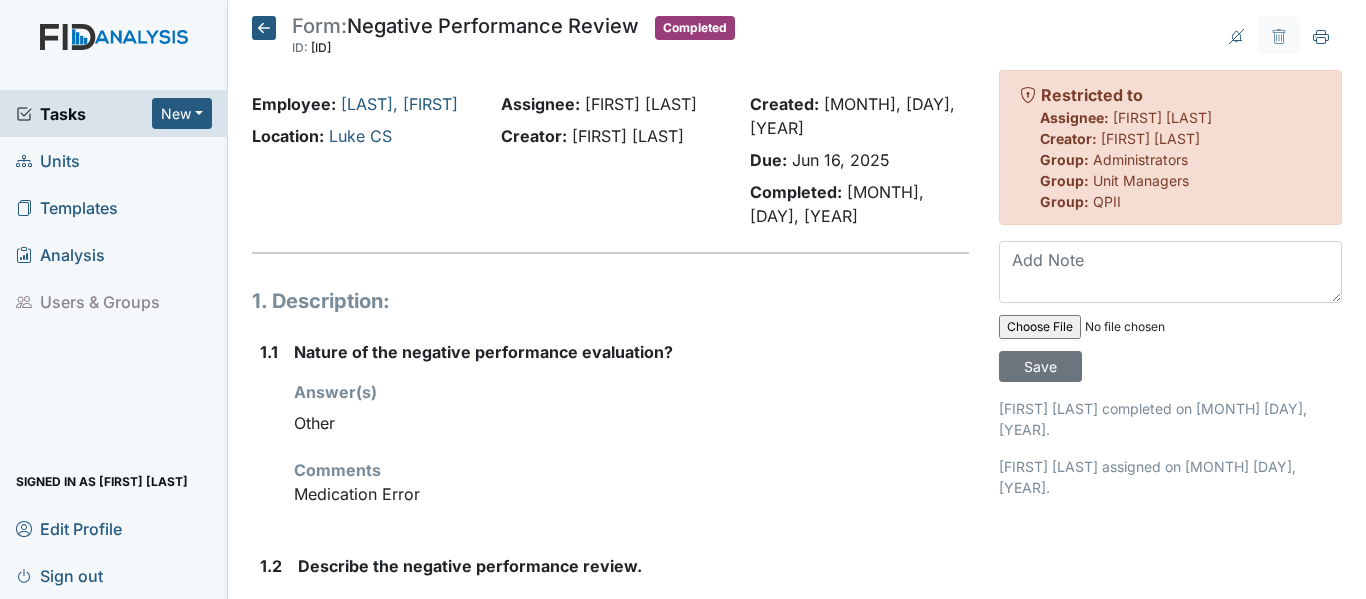scroll, scrollTop: 0, scrollLeft: 0, axis: both 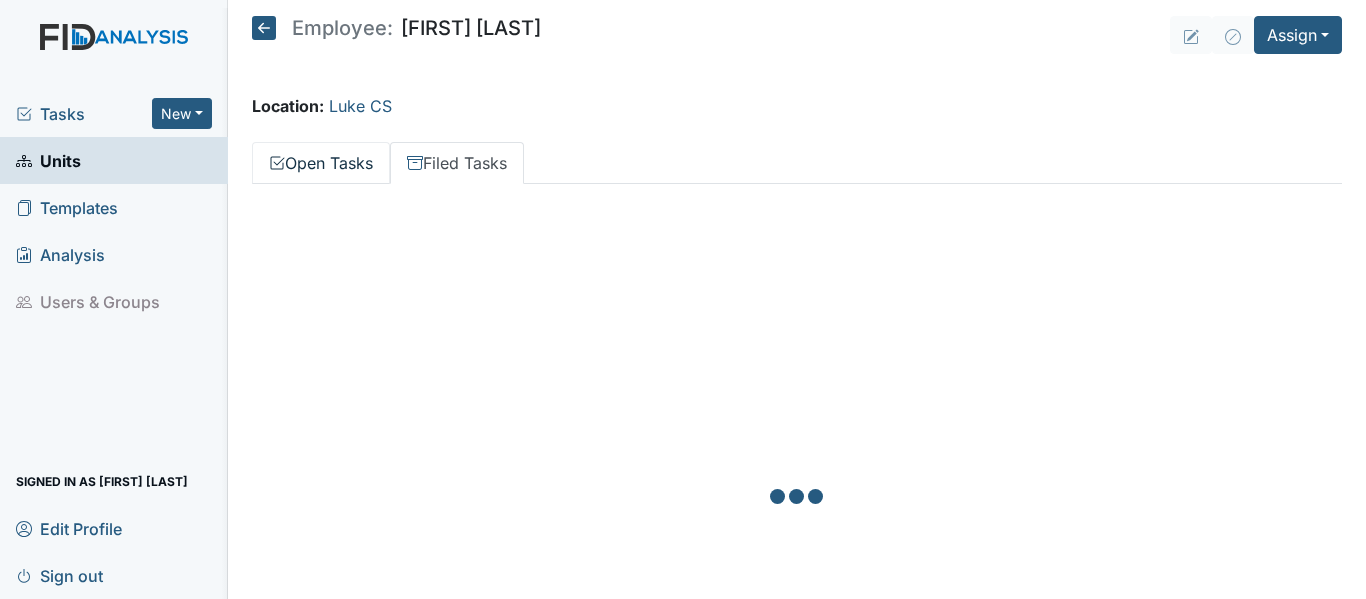 click on "Open Tasks" at bounding box center (321, 163) 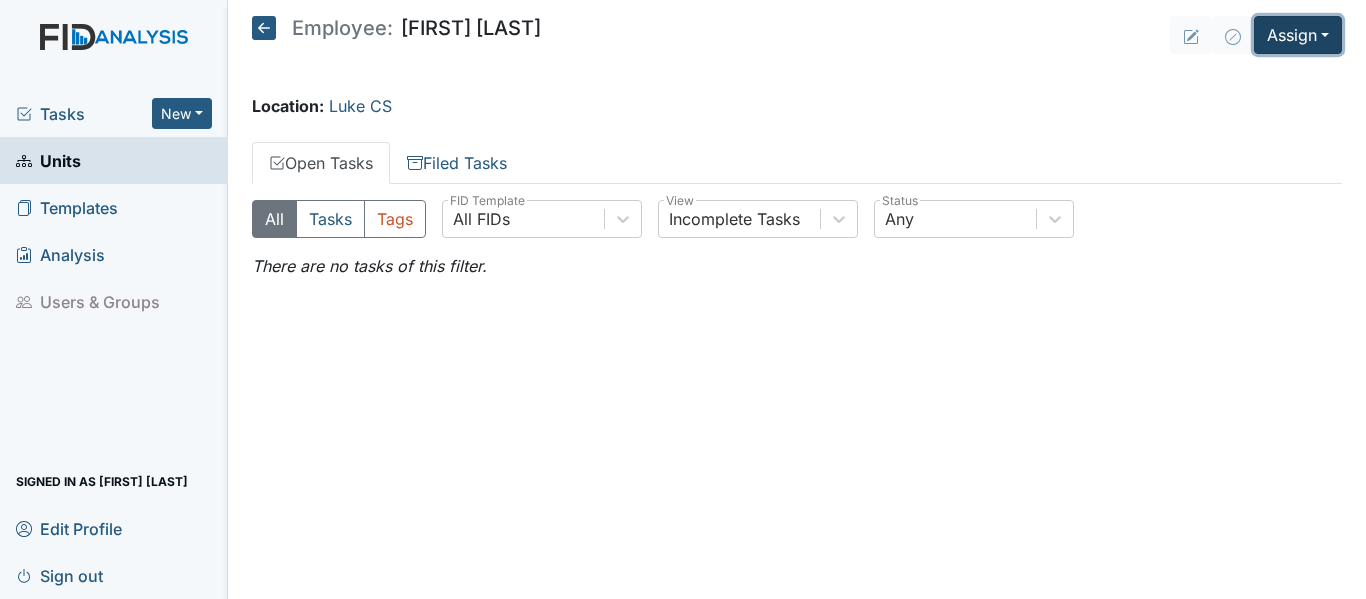 click on "Assign" at bounding box center (1298, 35) 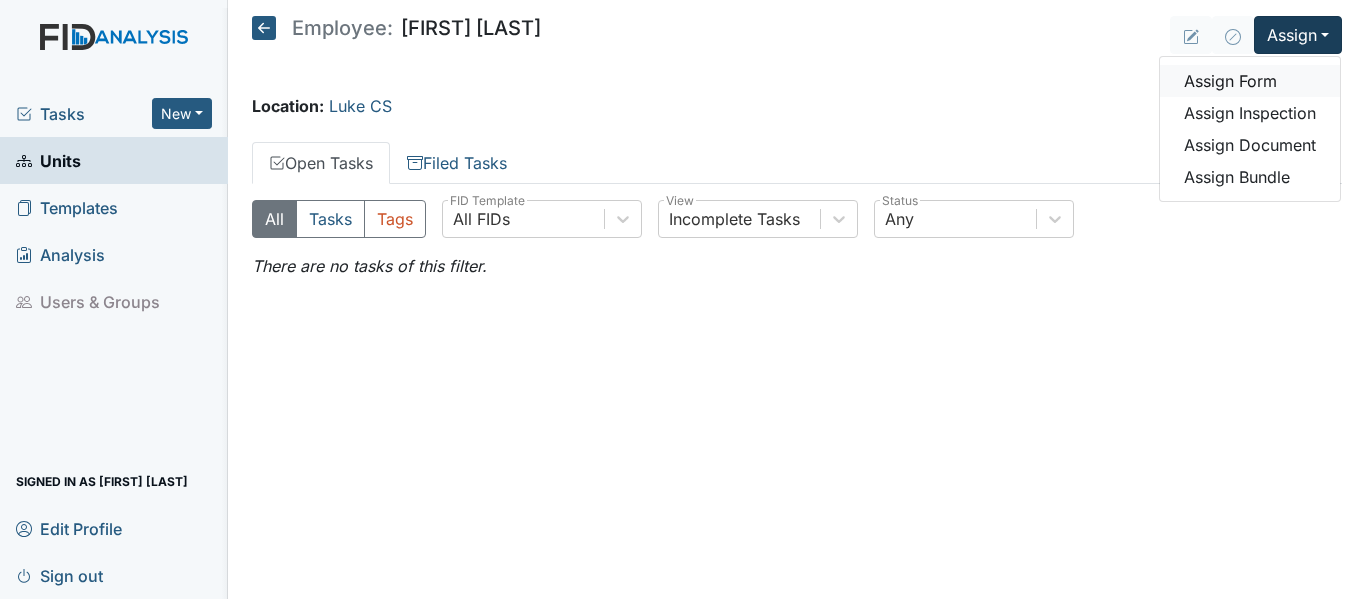 click on "Assign Form" at bounding box center [1250, 81] 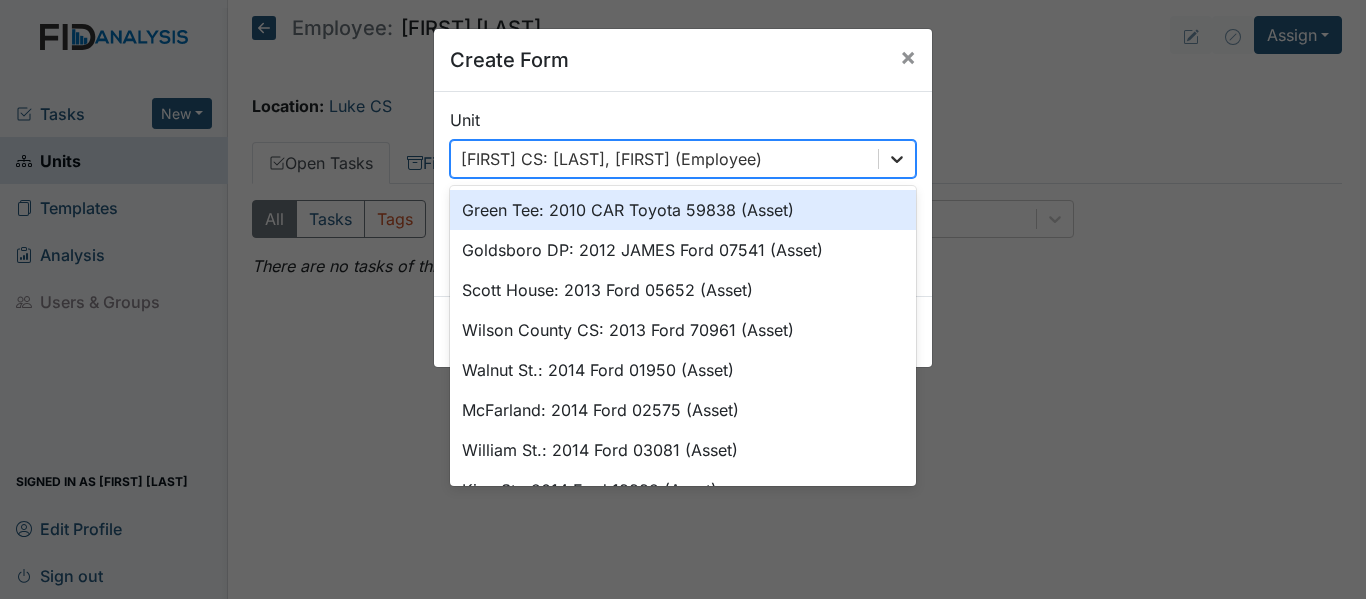 click at bounding box center (897, 159) 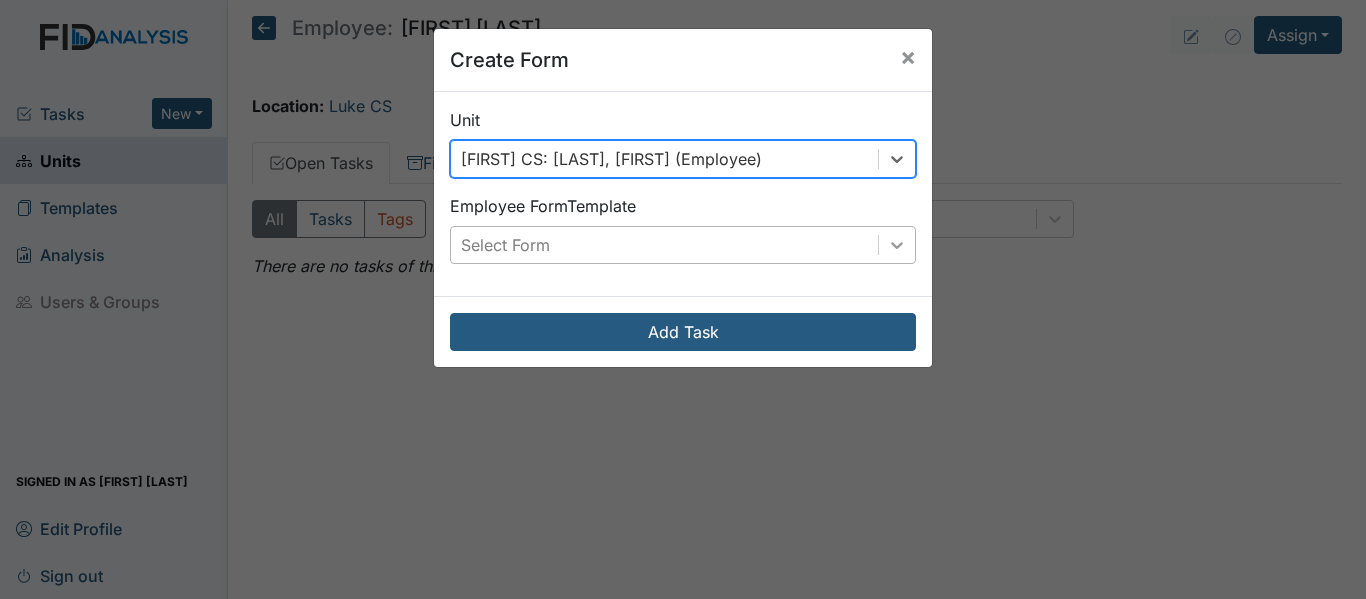 click at bounding box center (897, 245) 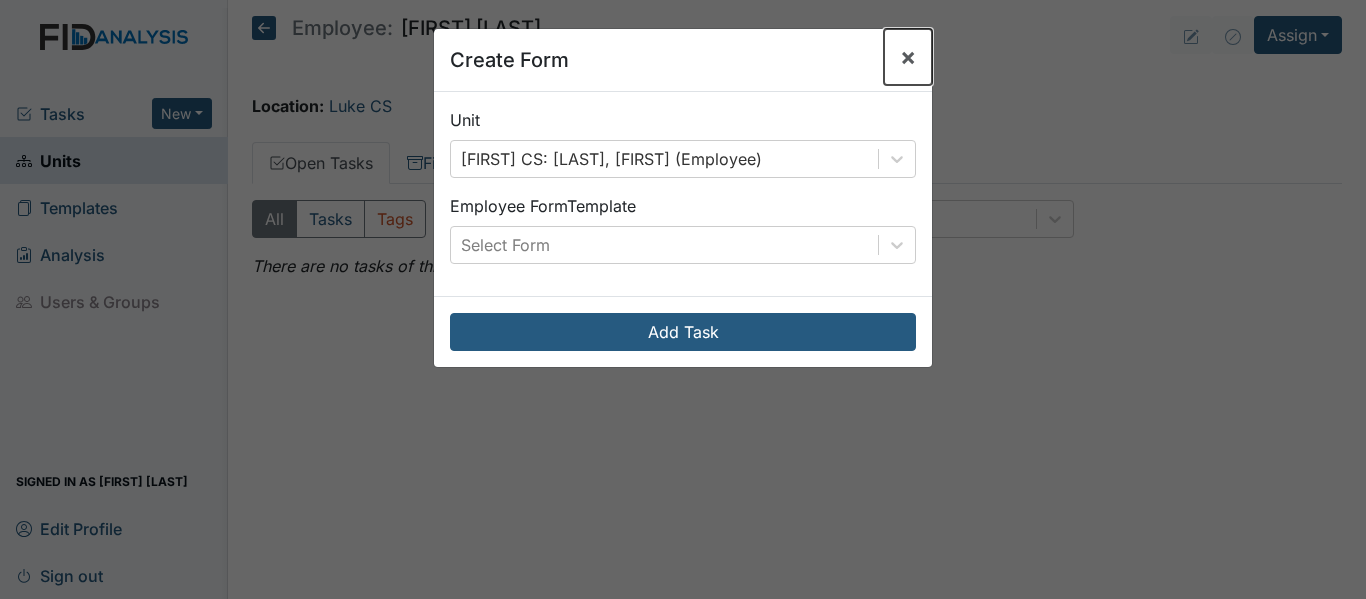 click on "×" at bounding box center (908, 56) 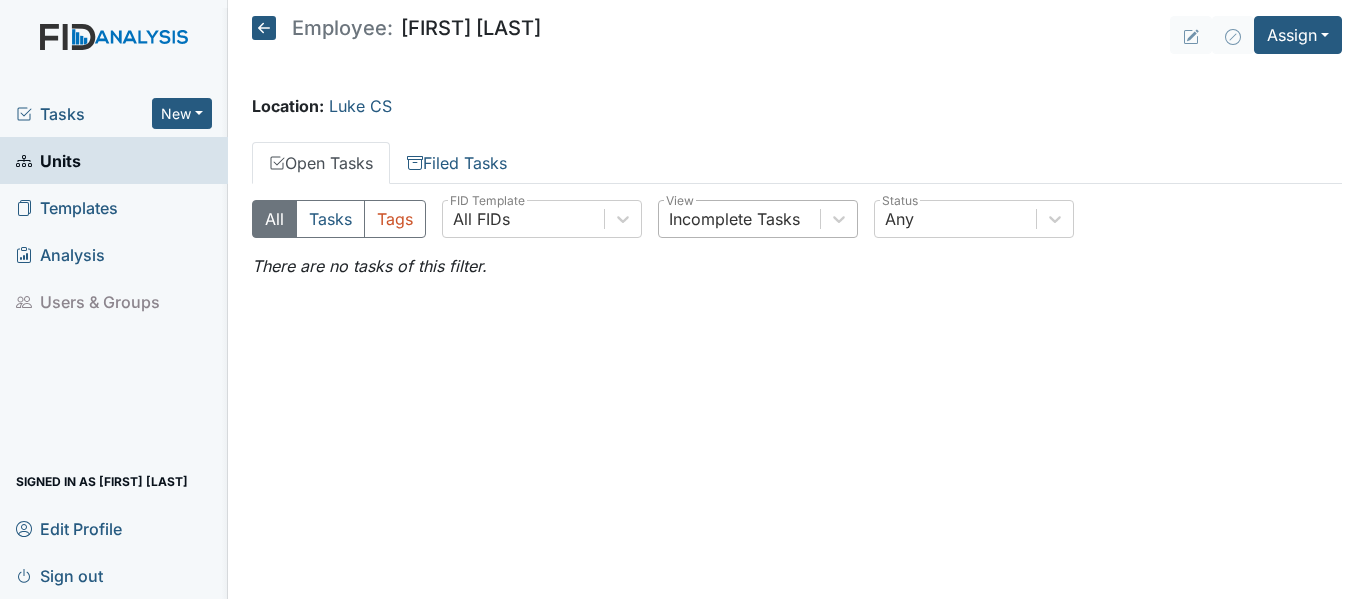 click on "Incomplete Tasks" at bounding box center (481, 219) 